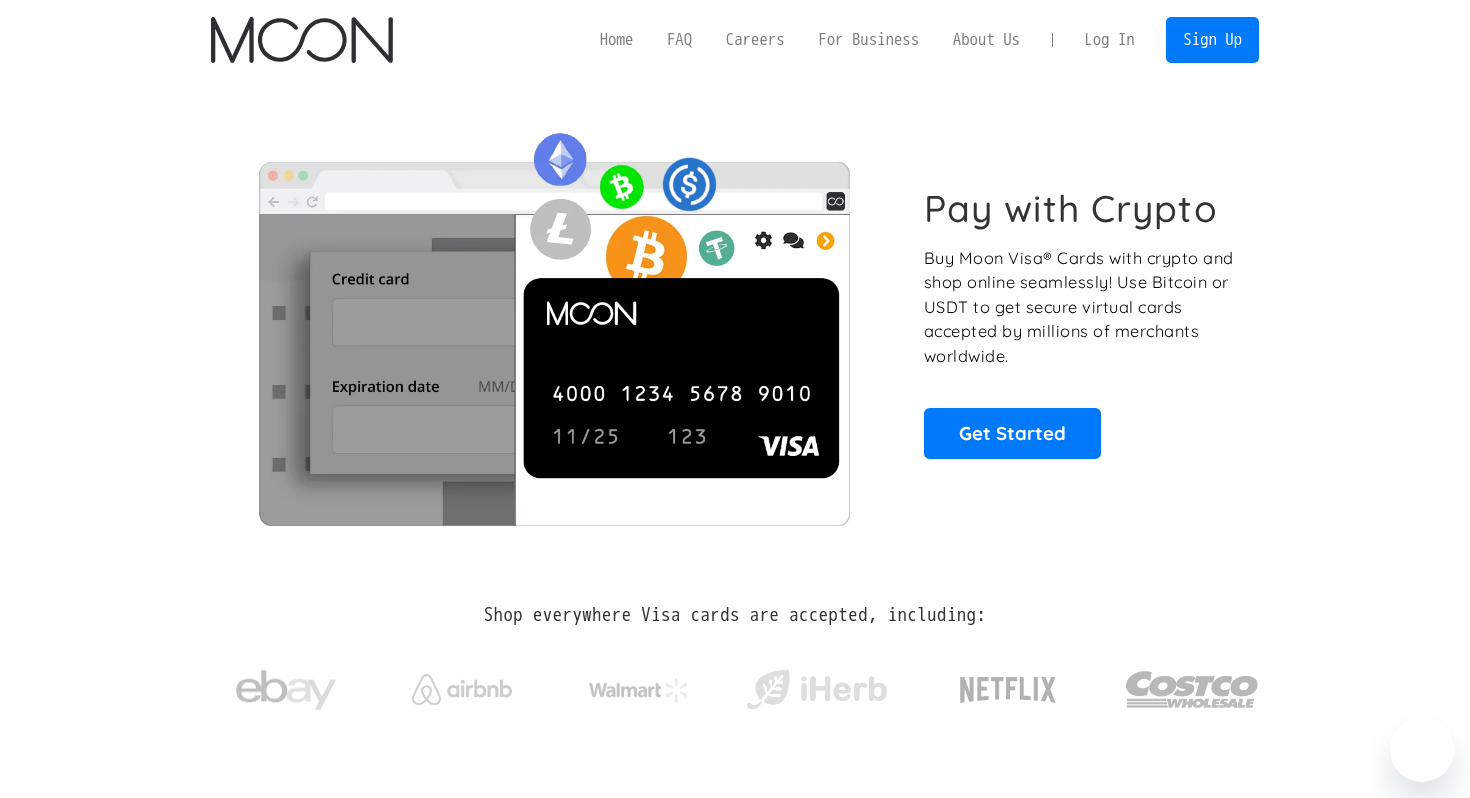 scroll, scrollTop: 0, scrollLeft: 0, axis: both 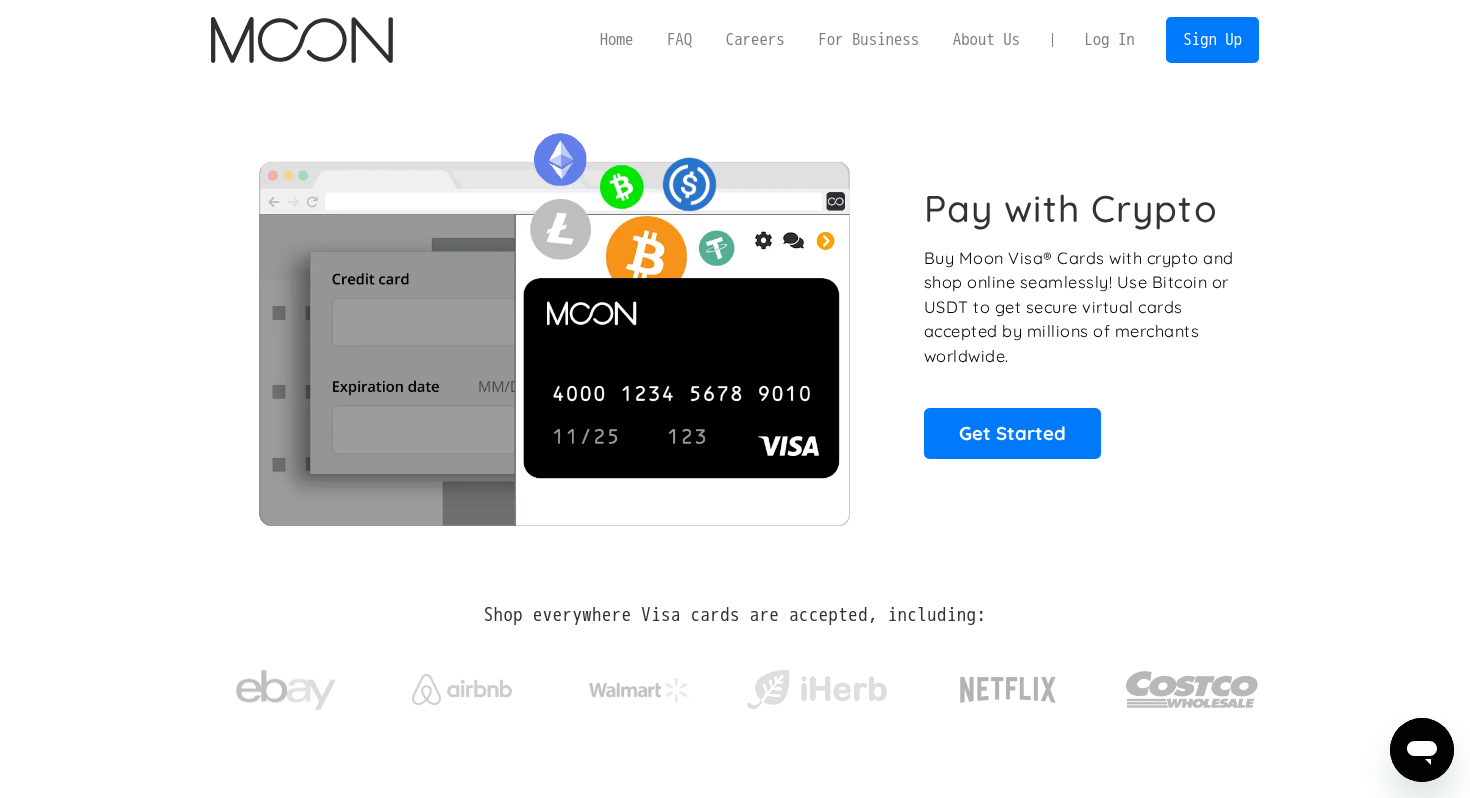 click on "Pay with Crypto Buy Moon Visa® Cards with crypto and shop online seamlessly! Use Bitcoin or USDT to get secure virtual cards accepted by millions of merchants worldwide. Get Started" at bounding box center [735, 322] 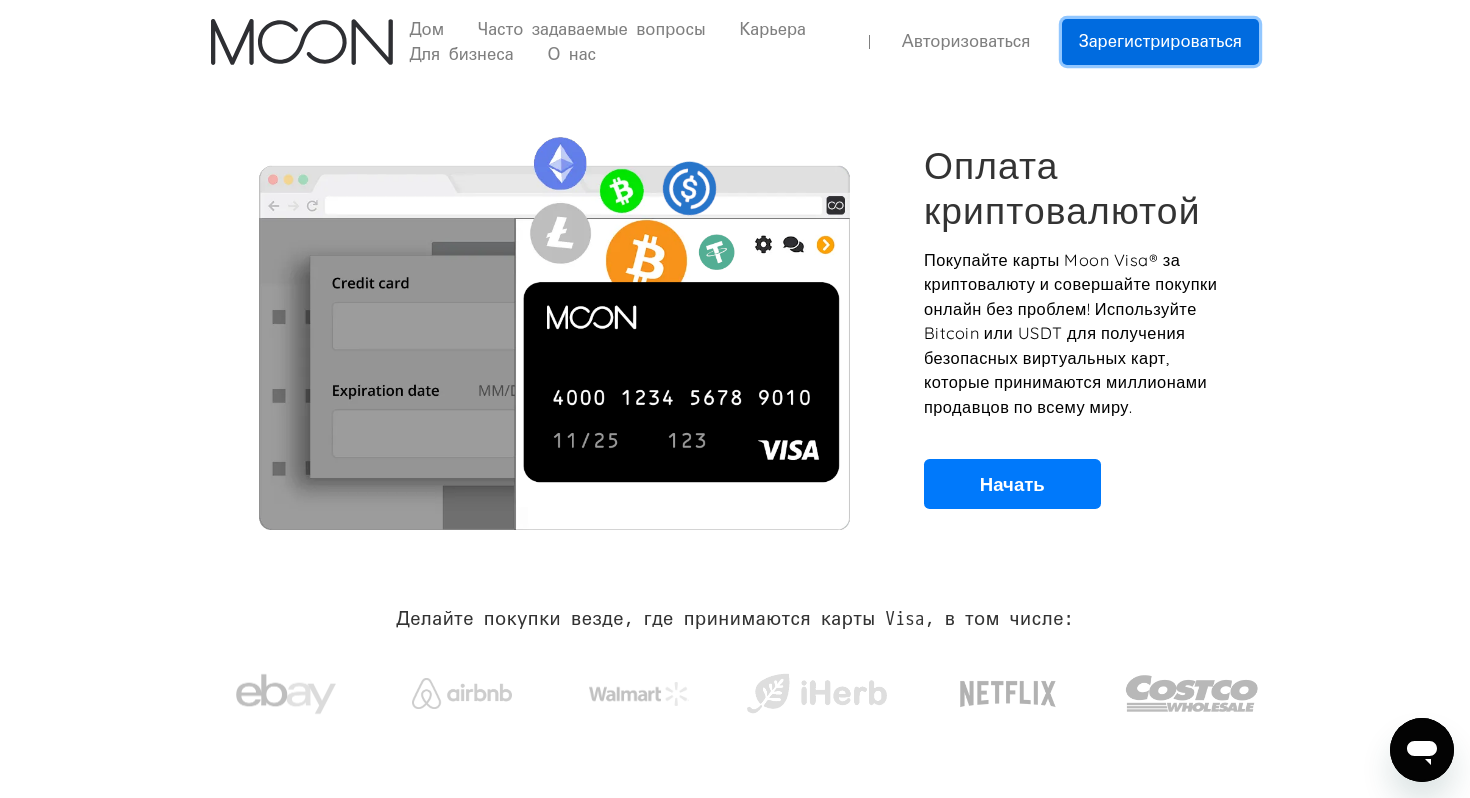 click on "Зарегистрироваться" at bounding box center (1160, 41) 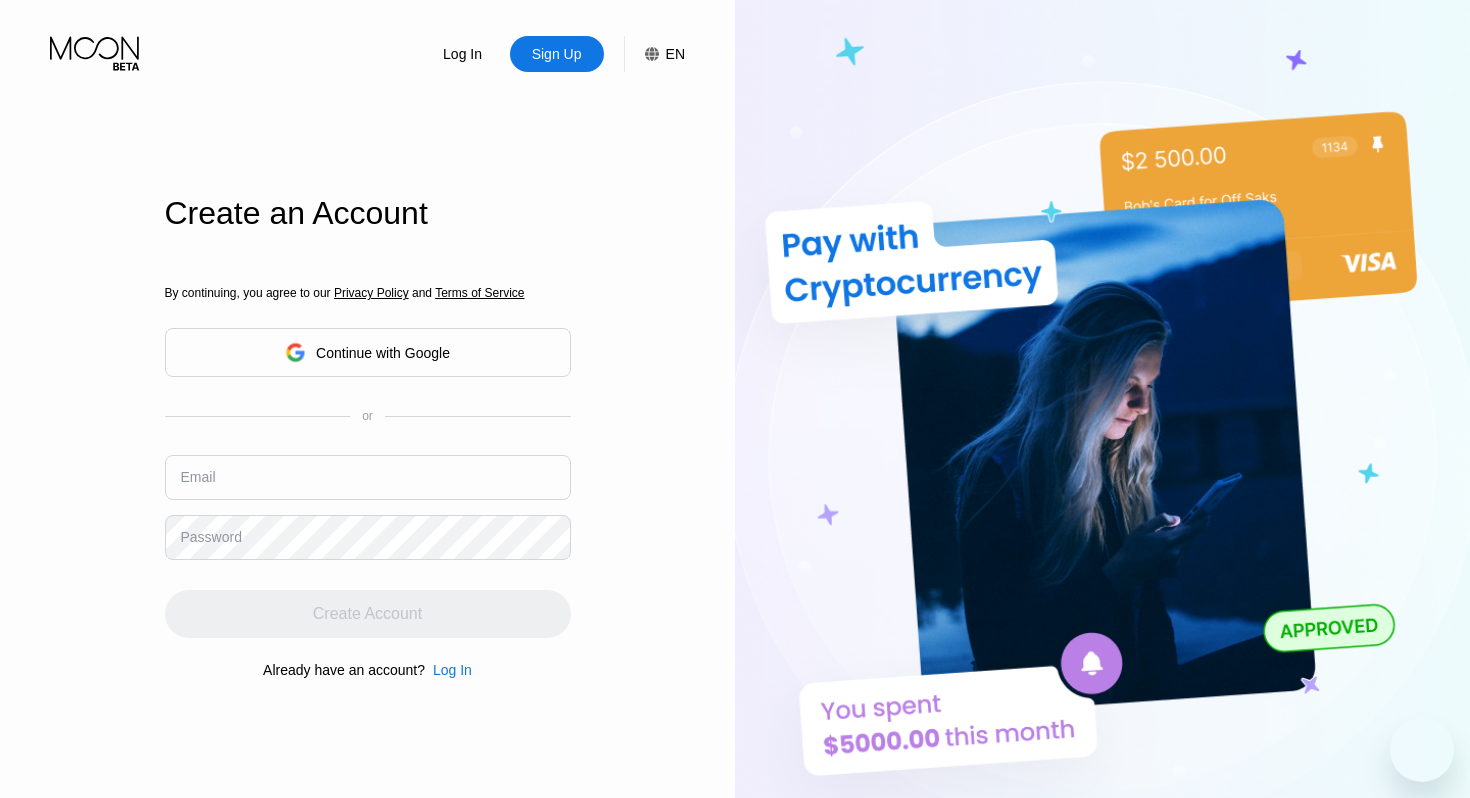 scroll, scrollTop: 0, scrollLeft: 0, axis: both 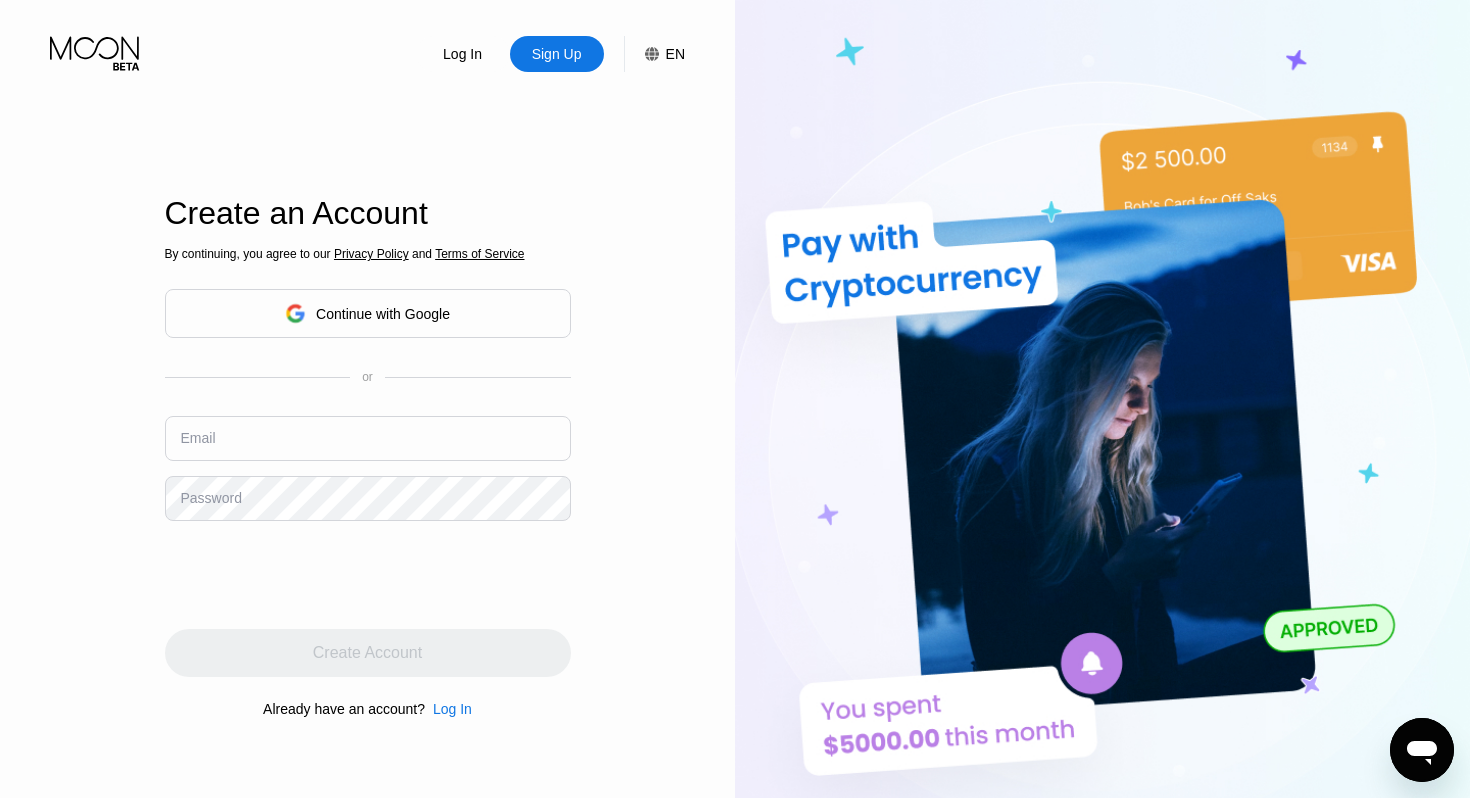 click on "Continue with Google" at bounding box center [368, 313] 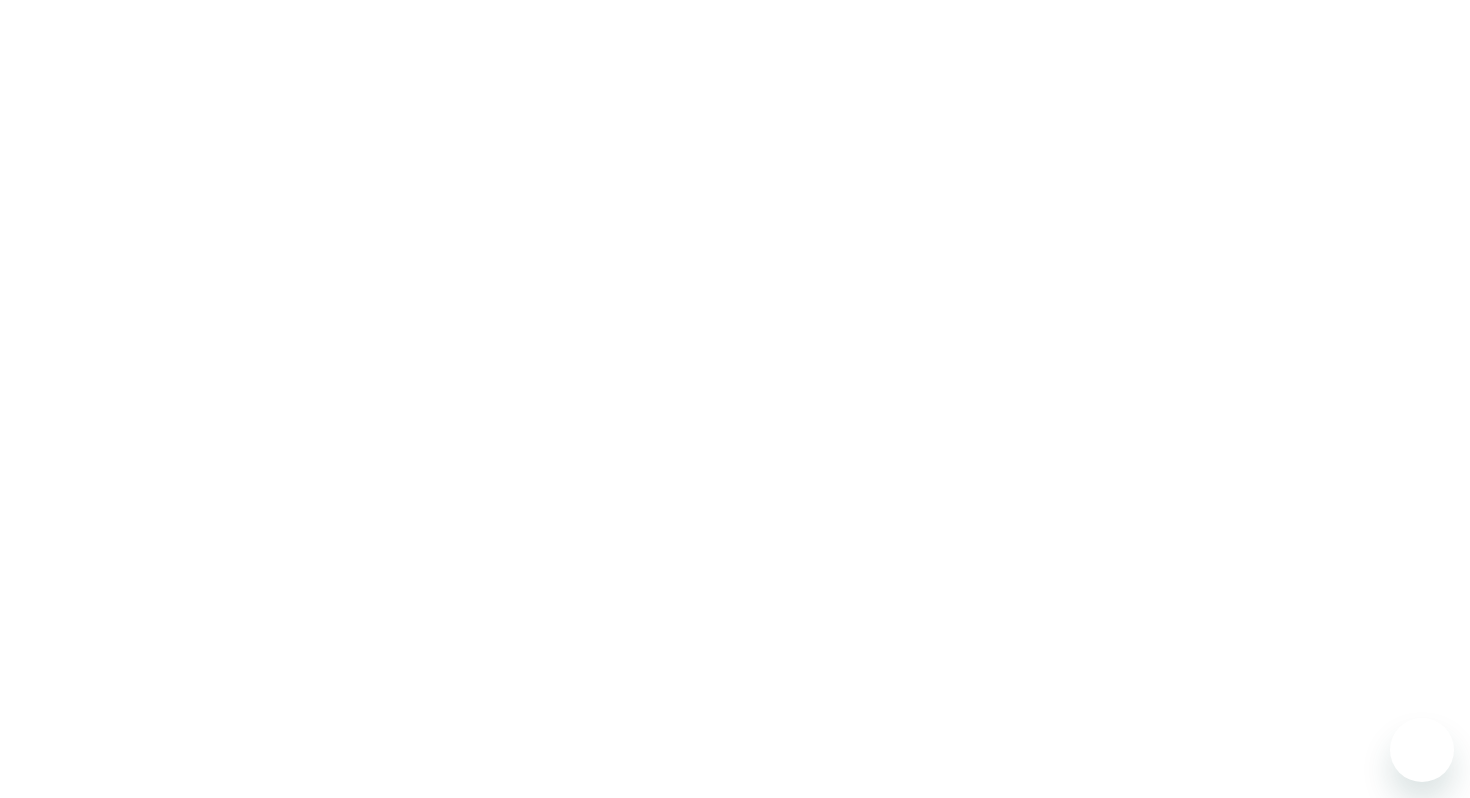 scroll, scrollTop: 0, scrollLeft: 0, axis: both 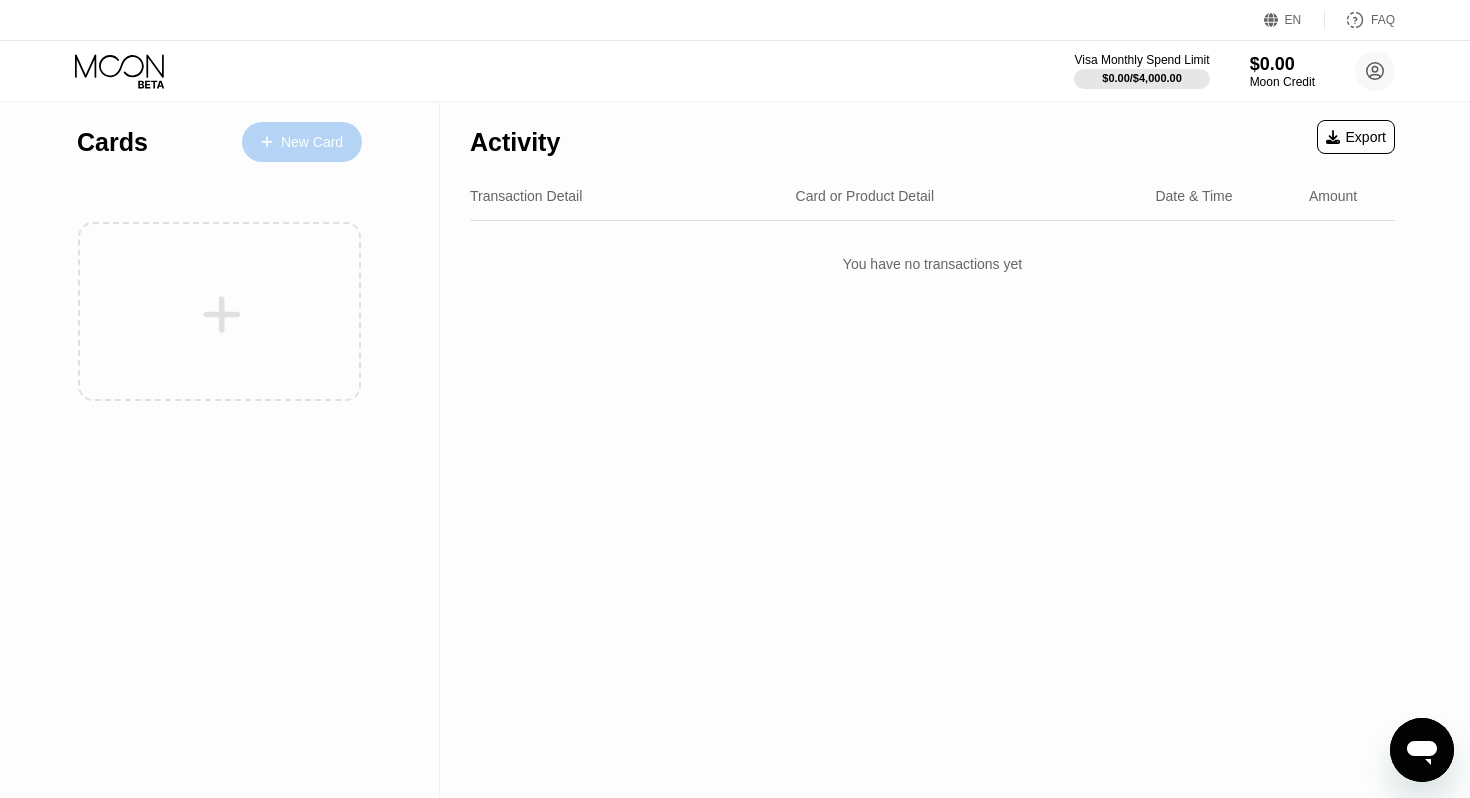 click on "New Card" at bounding box center [302, 142] 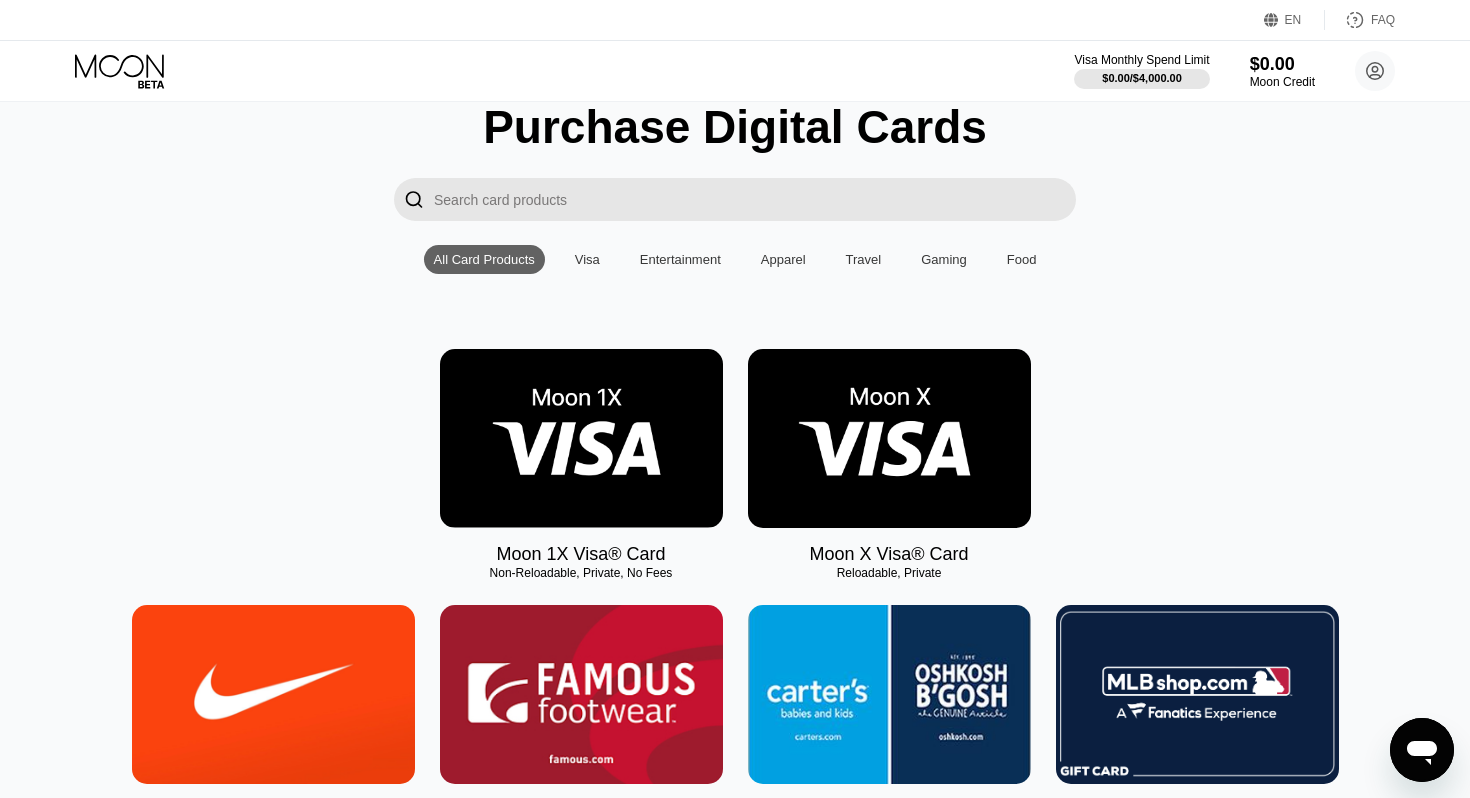 scroll, scrollTop: 8, scrollLeft: 0, axis: vertical 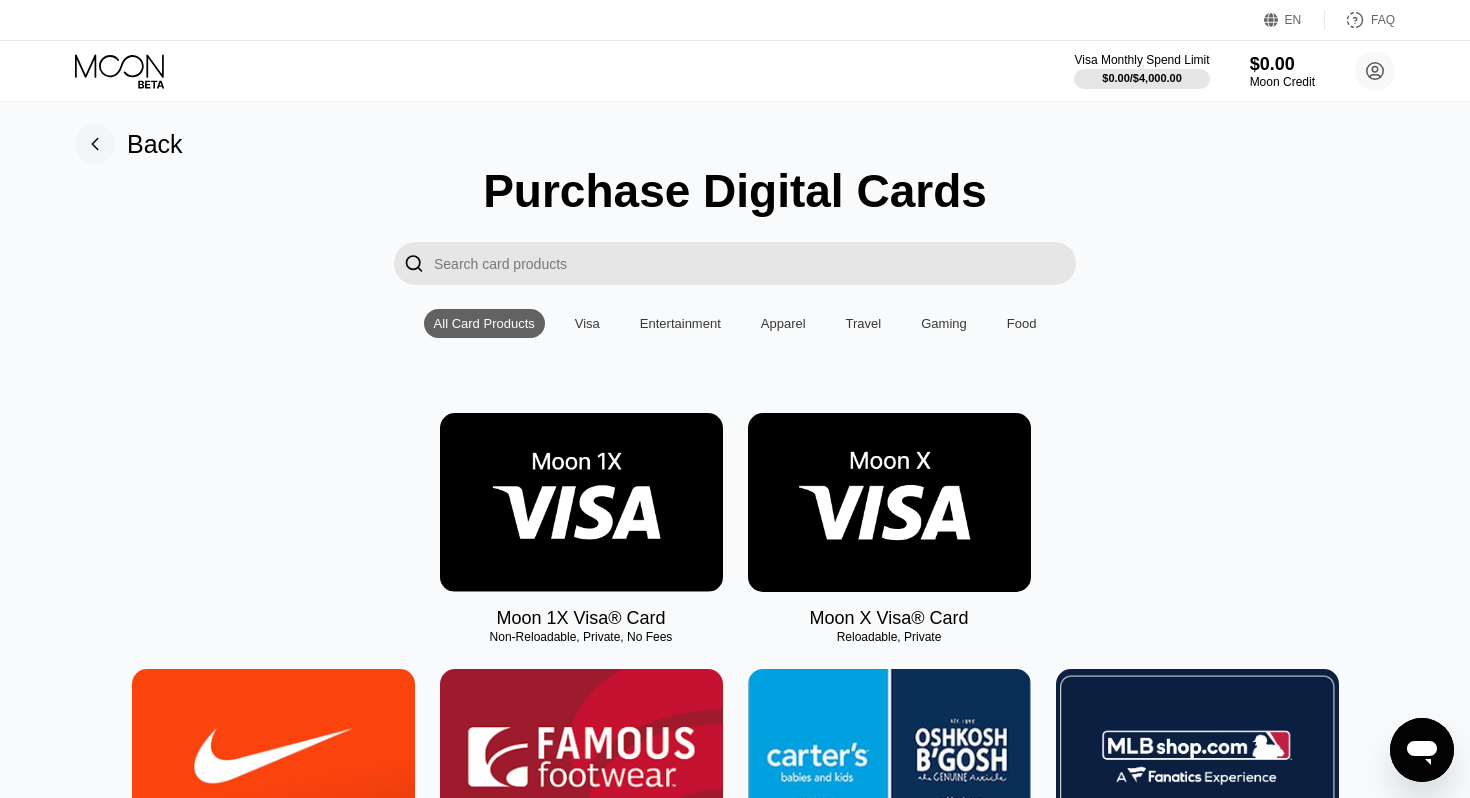click at bounding box center (755, 263) 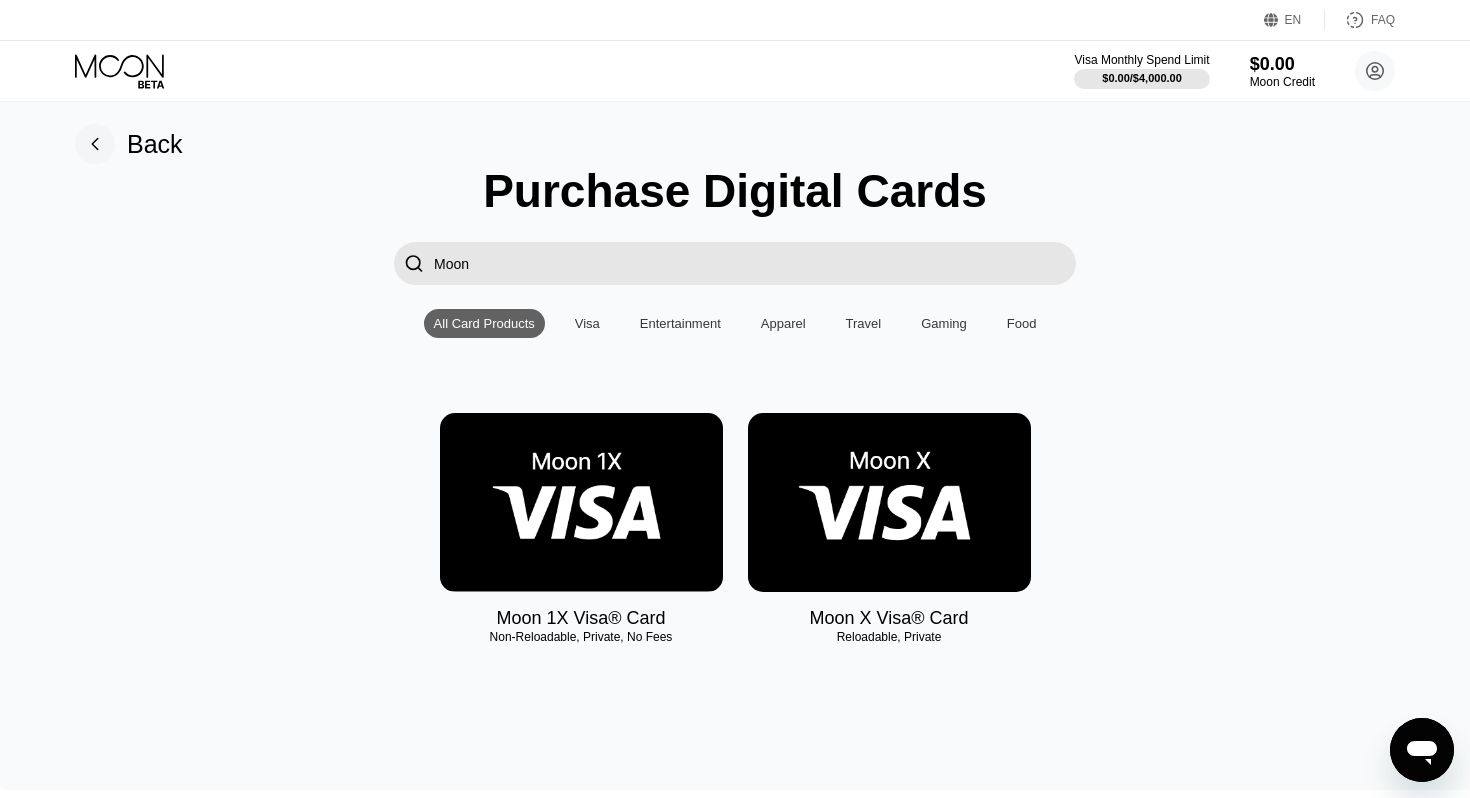 type on "Moon" 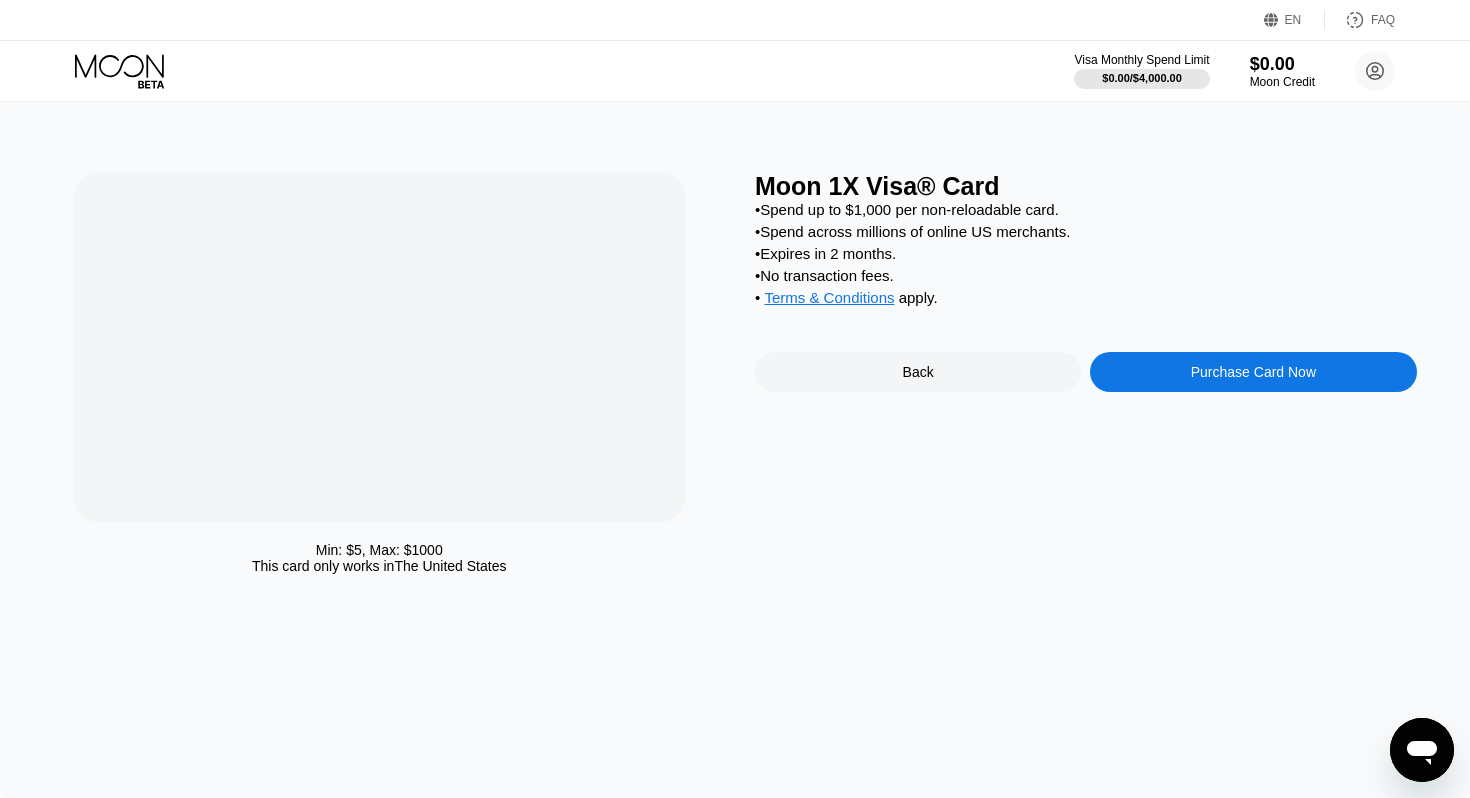 scroll, scrollTop: 0, scrollLeft: 0, axis: both 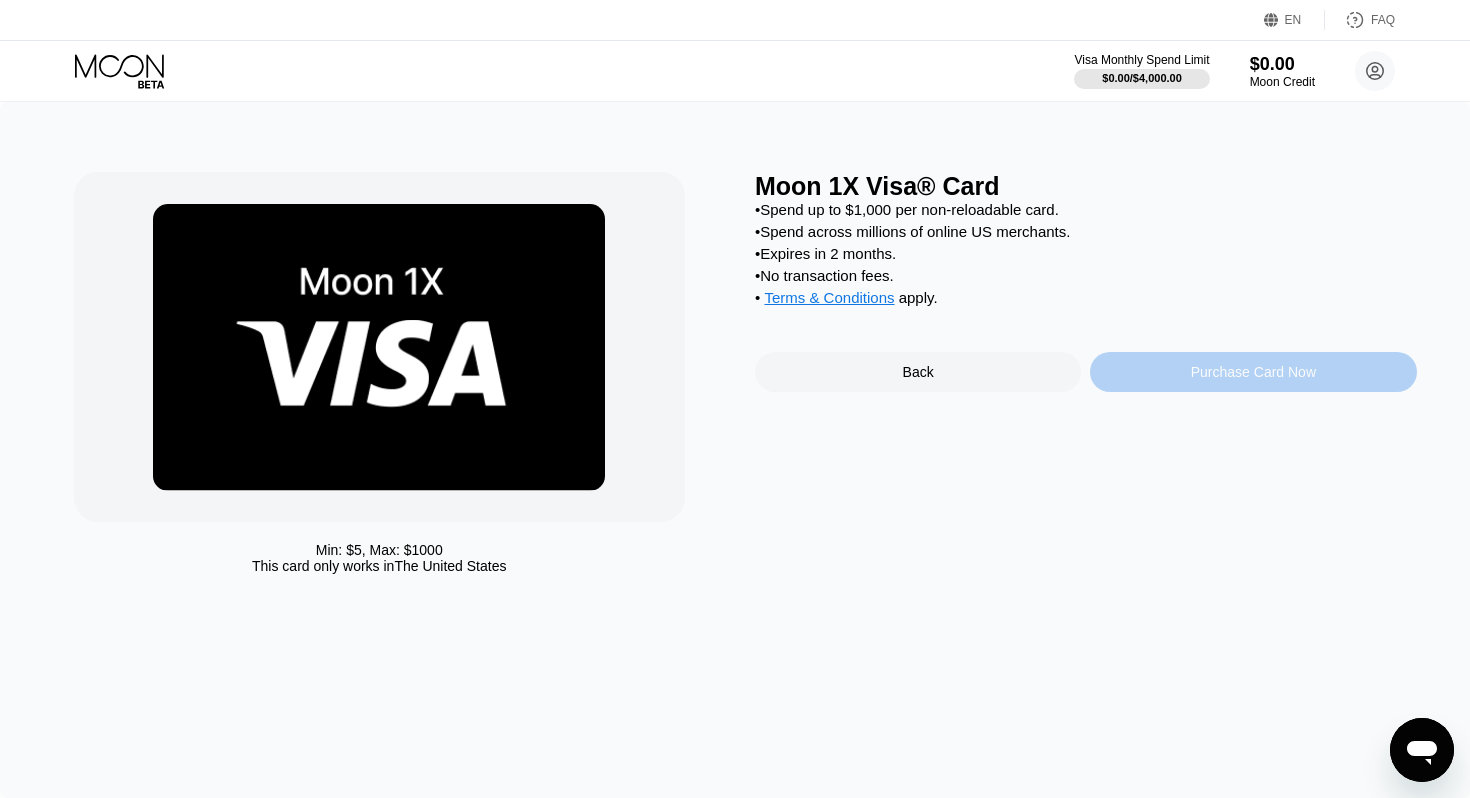 click on "Purchase Card Now" at bounding box center [1253, 372] 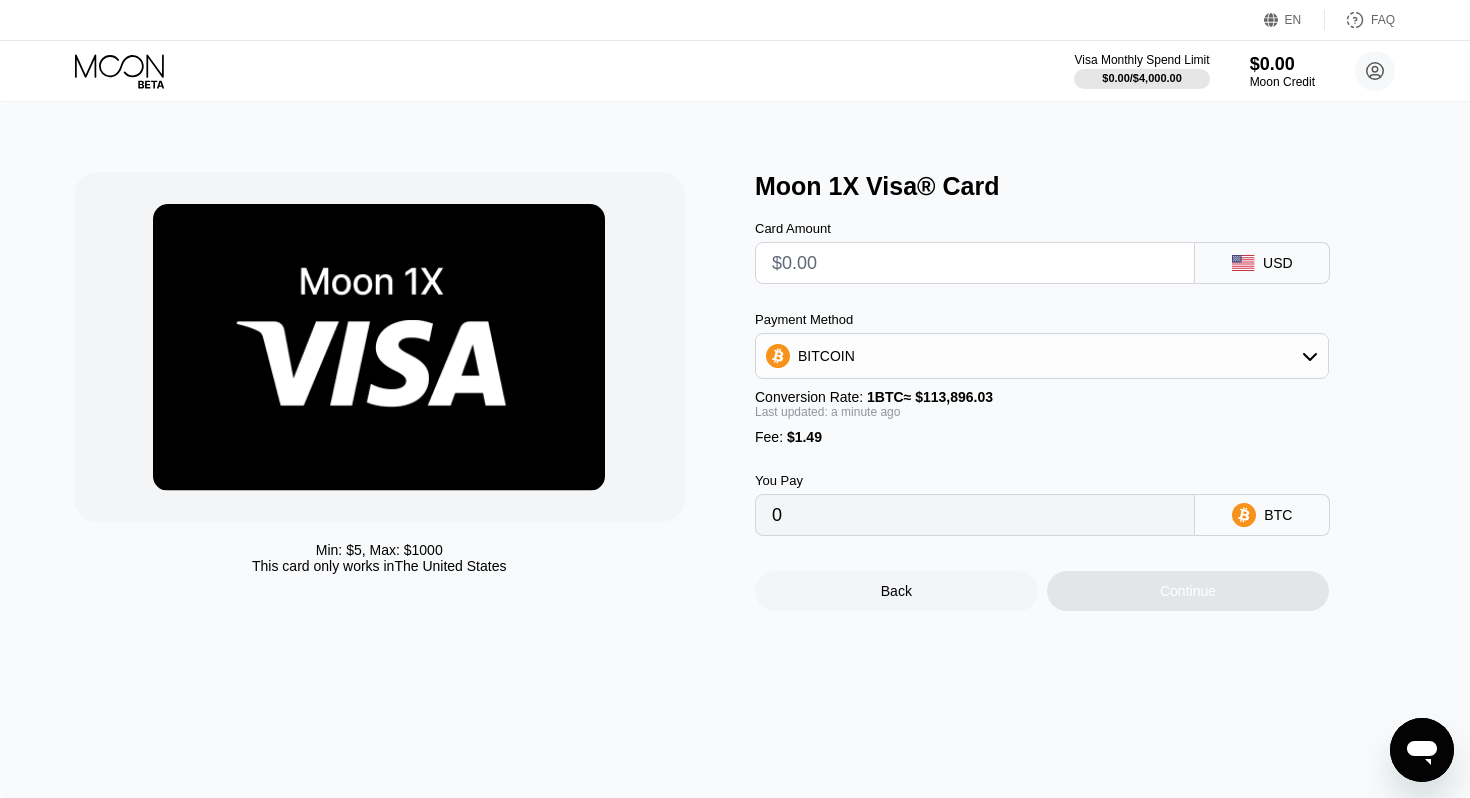 click at bounding box center [975, 263] 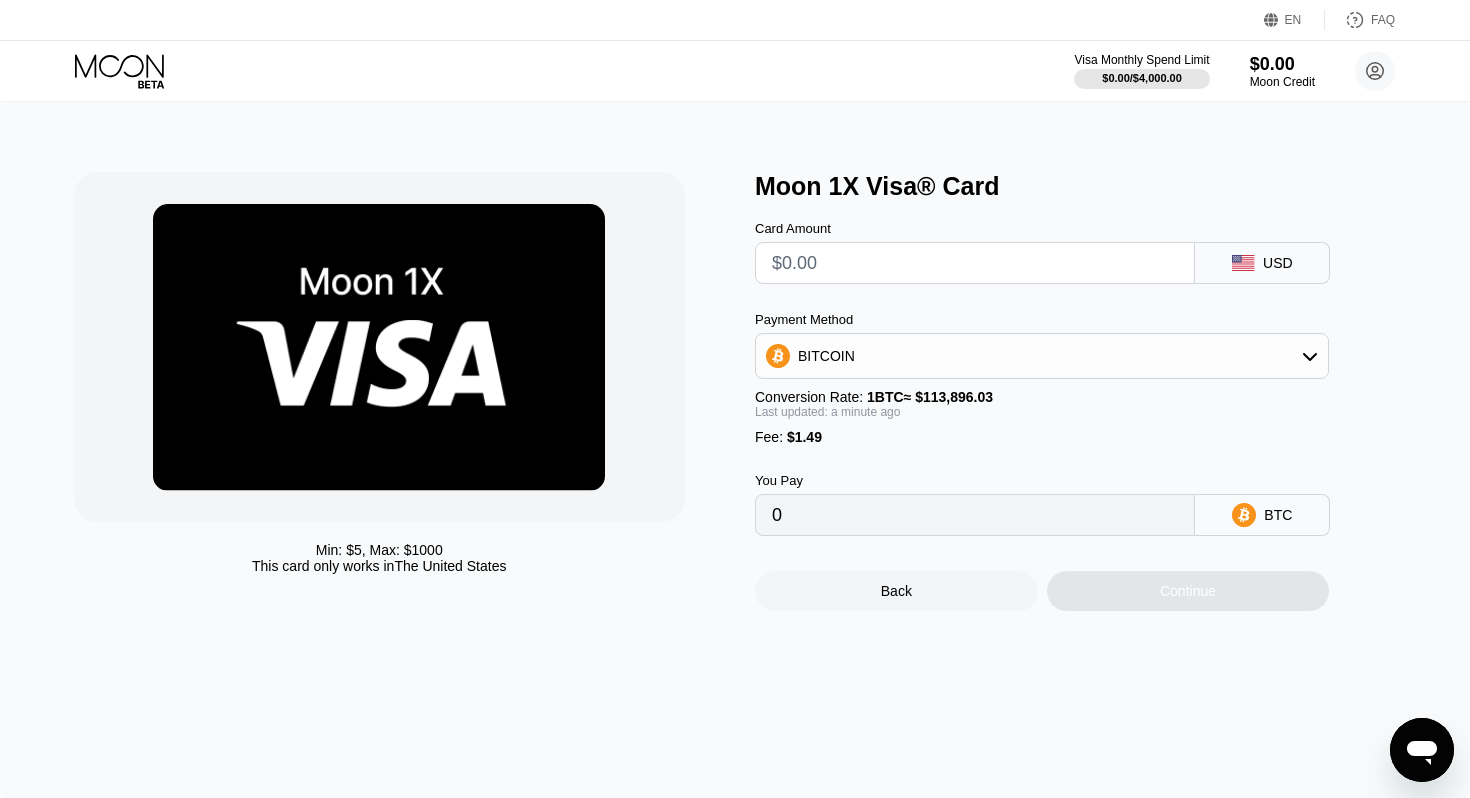 type on "$5" 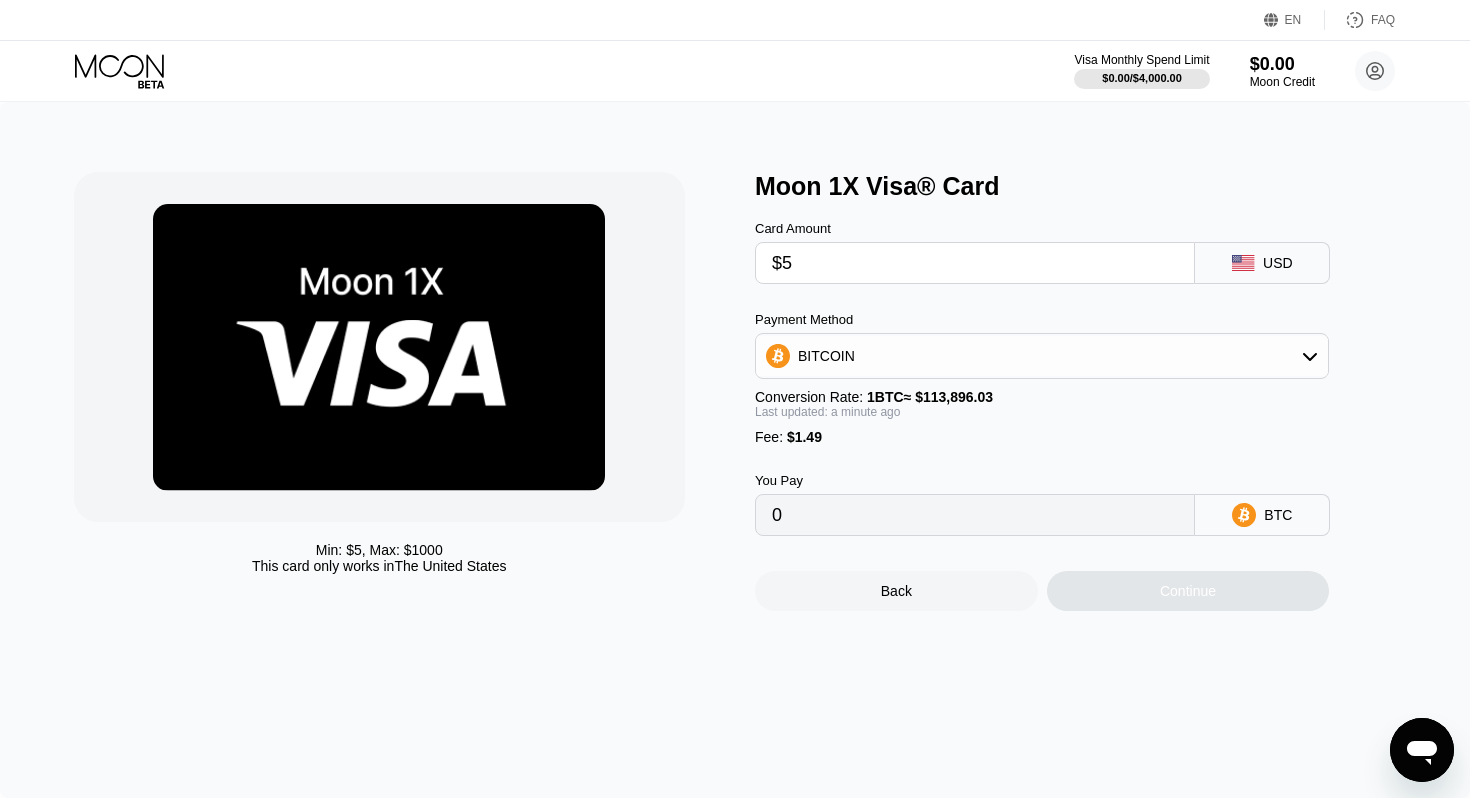 type on "0.00005699" 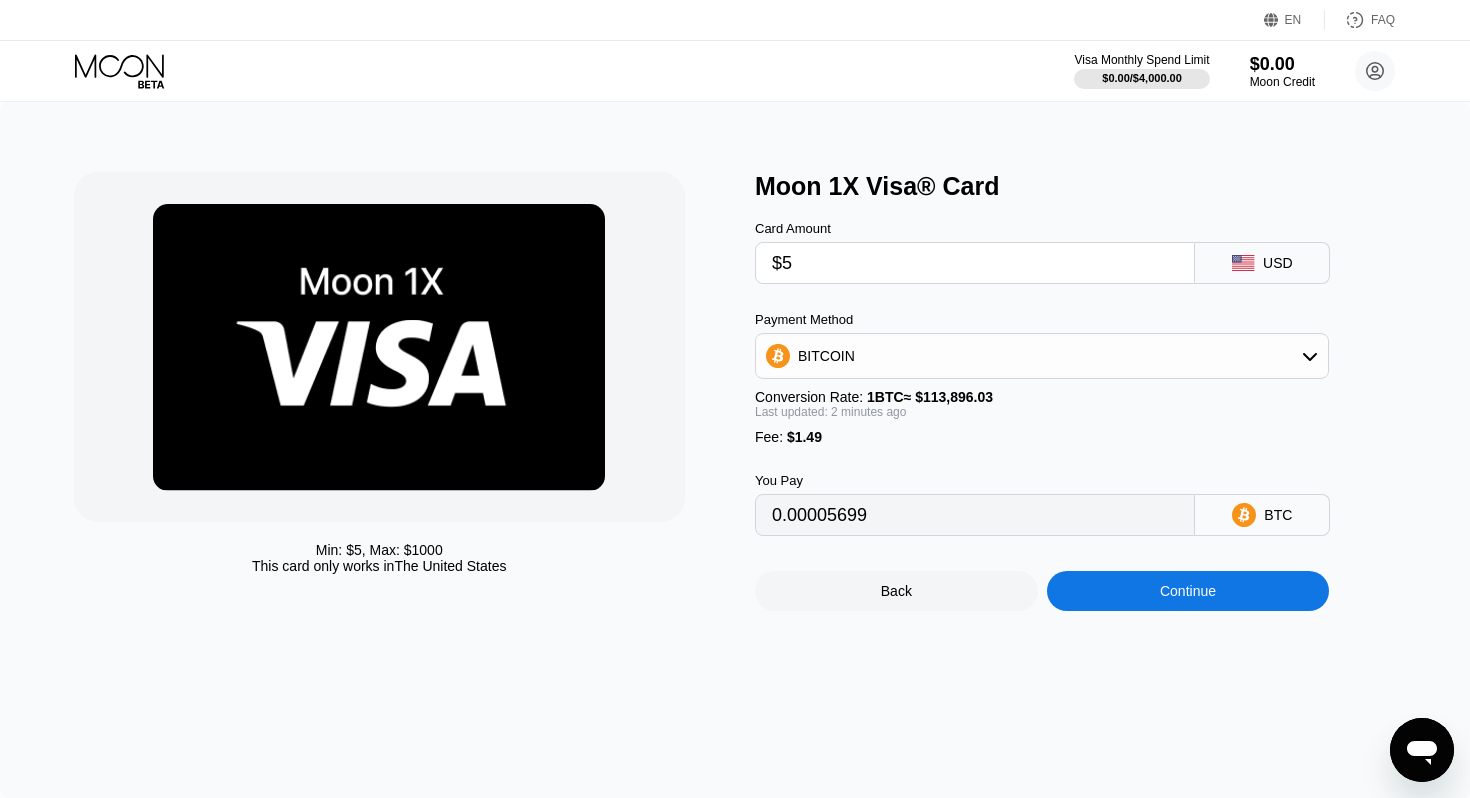 type on "$5" 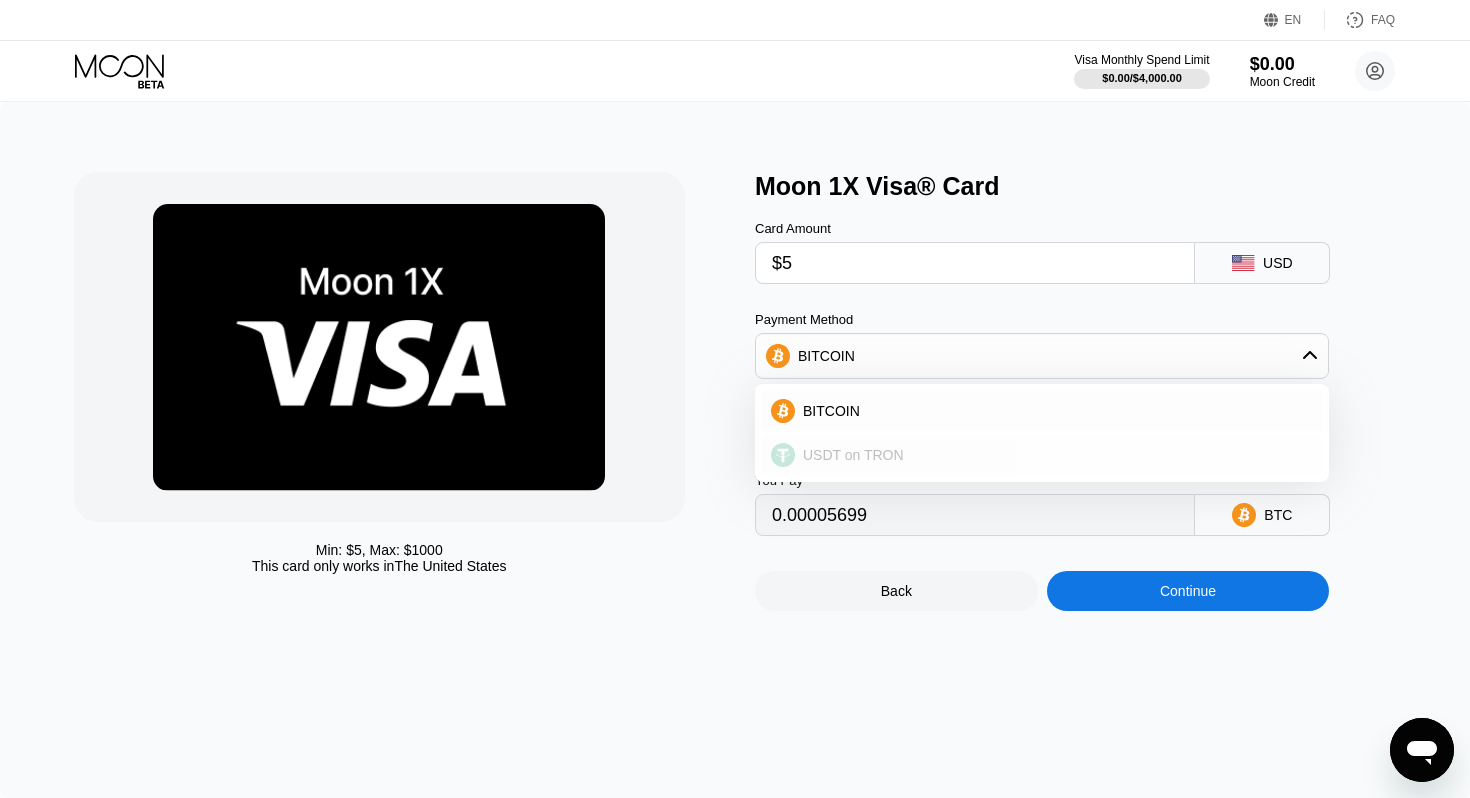 click on "USDT on TRON" at bounding box center [1042, 455] 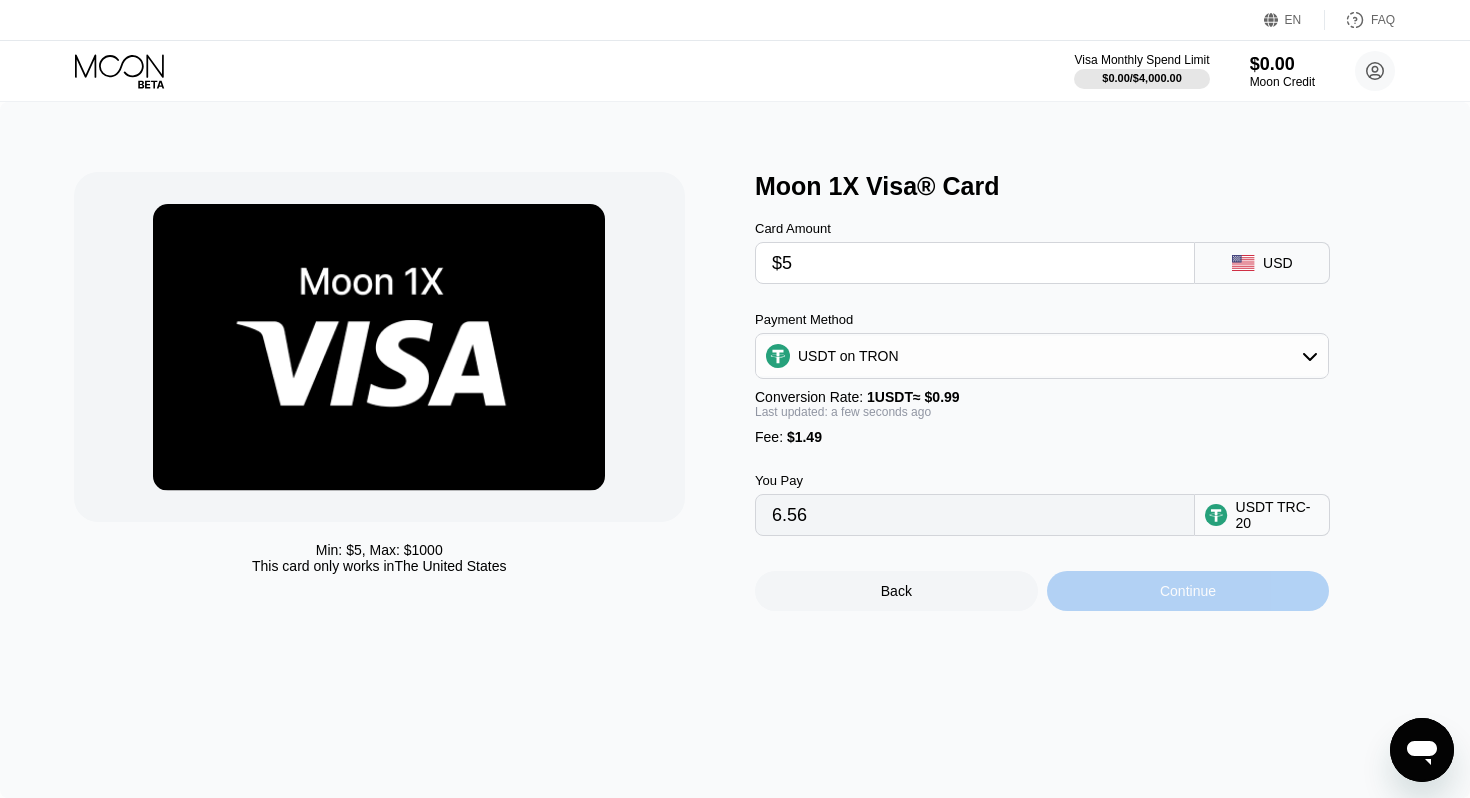 click on "Continue" at bounding box center [1188, 591] 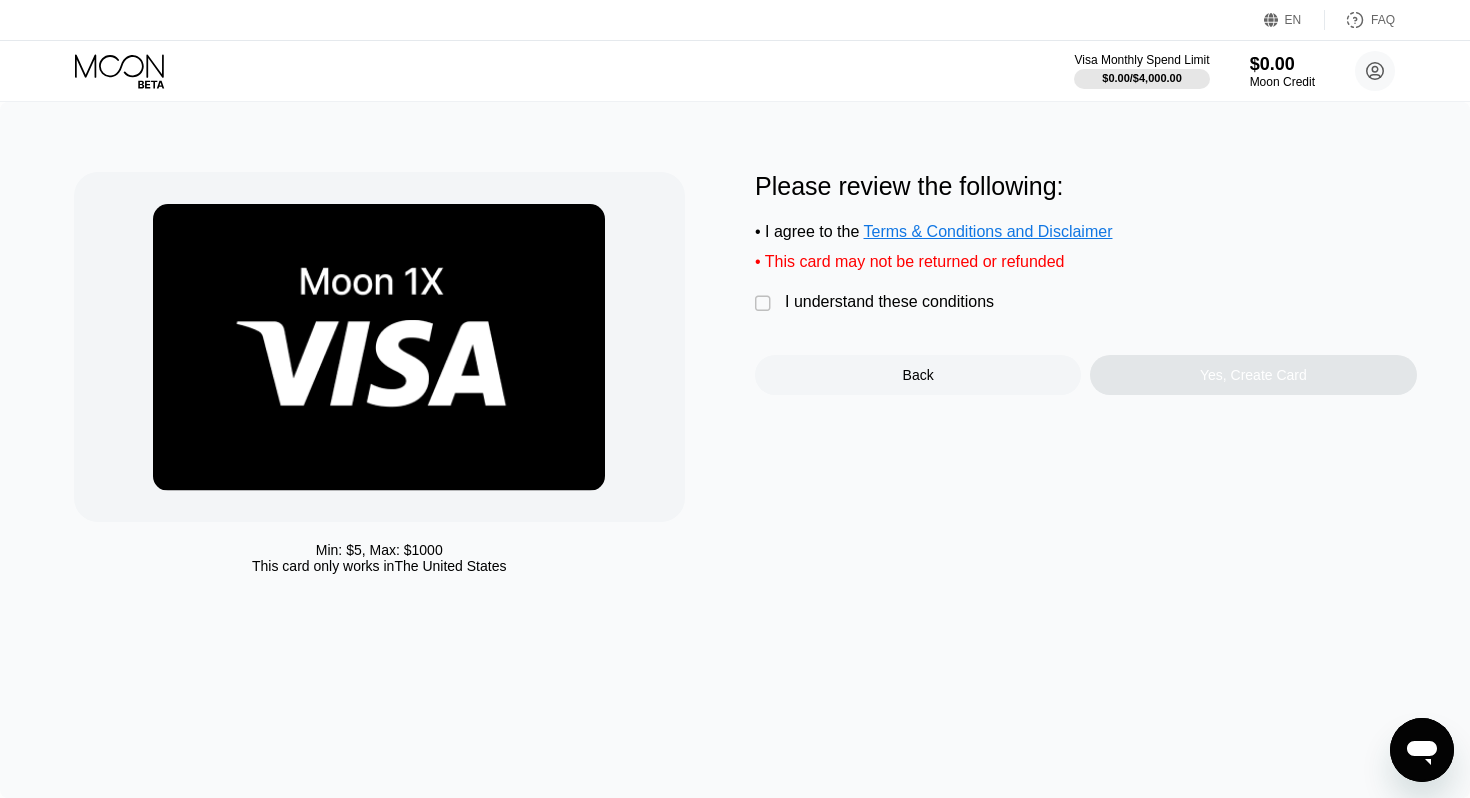 click on "" at bounding box center (765, 304) 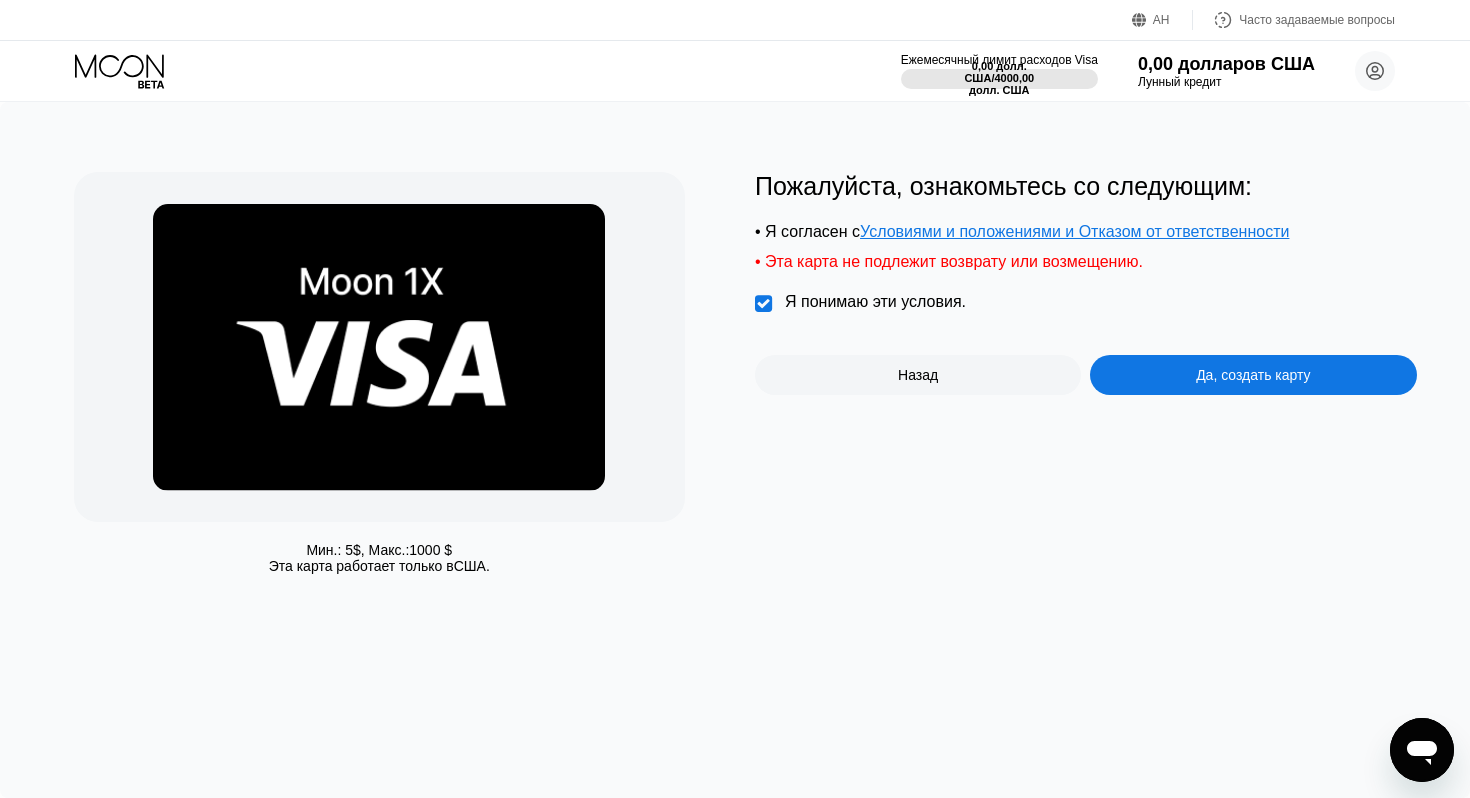 click on "Да, создать карту" at bounding box center (1253, 375) 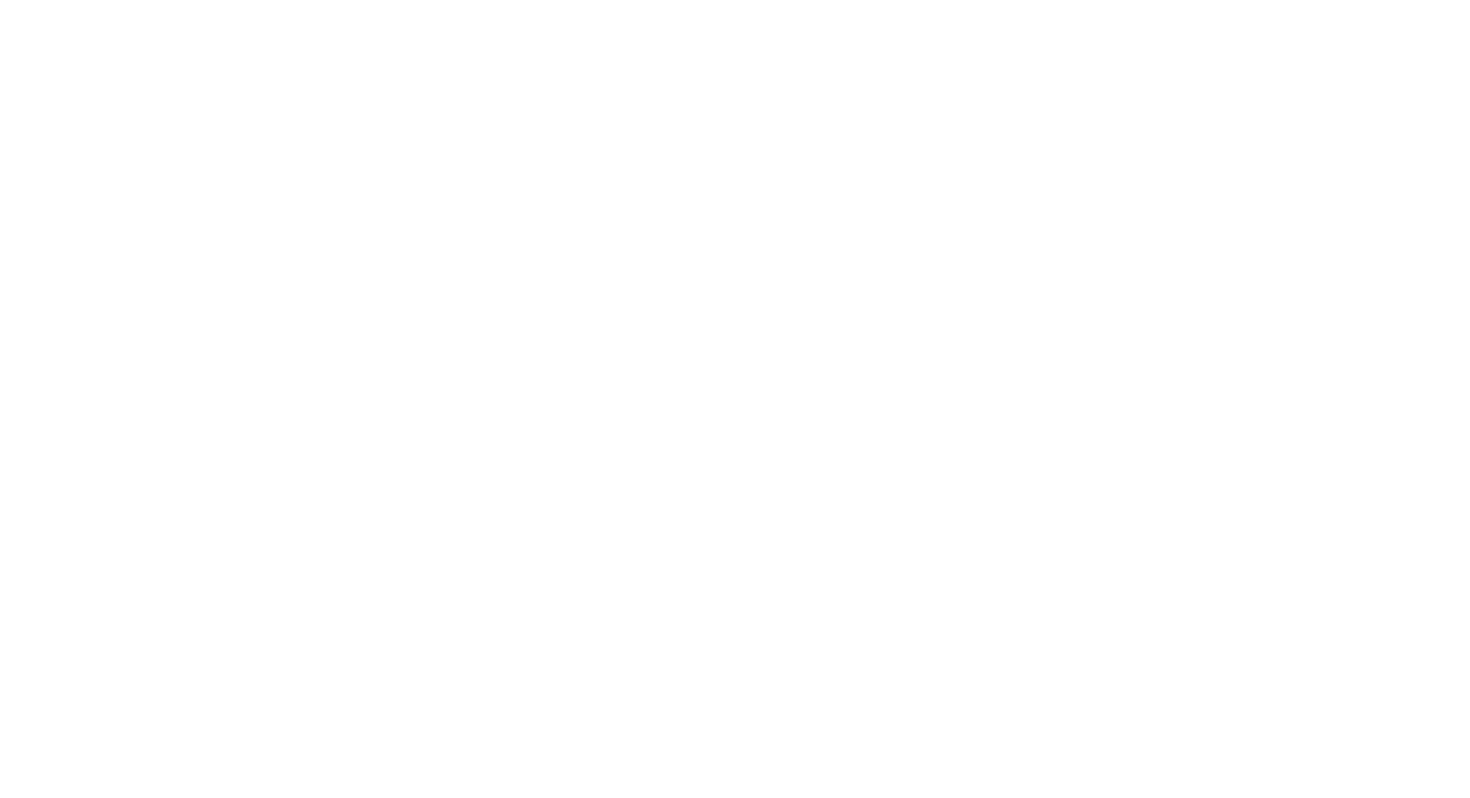 scroll, scrollTop: 0, scrollLeft: 0, axis: both 